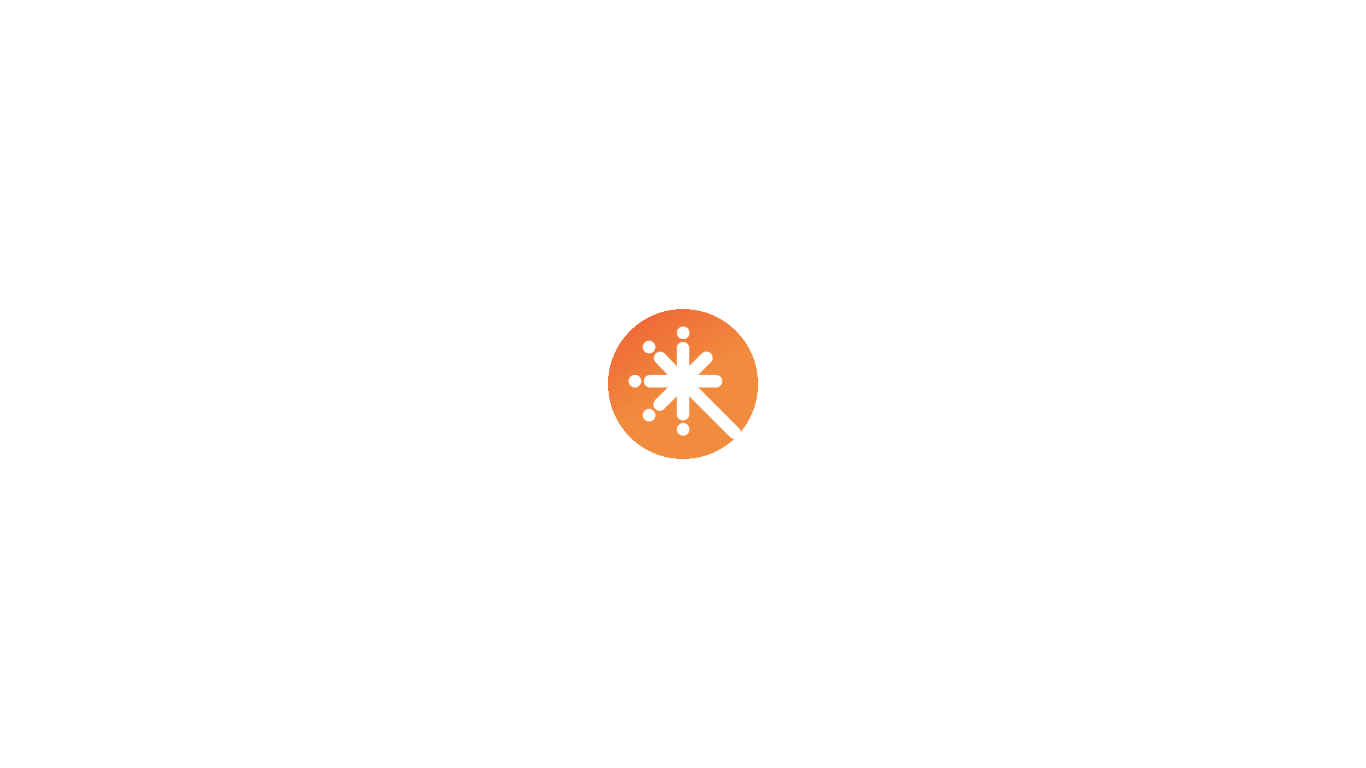 scroll, scrollTop: 0, scrollLeft: 0, axis: both 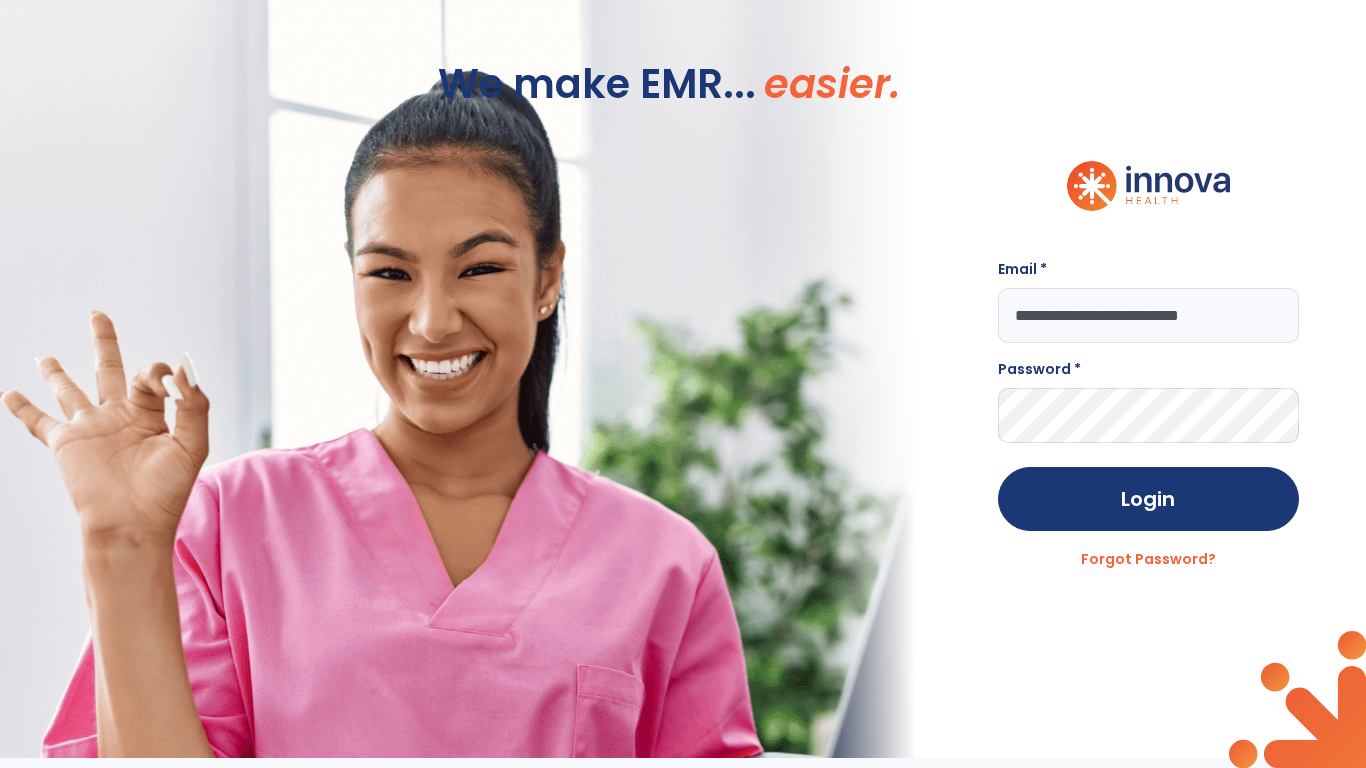 type on "**********" 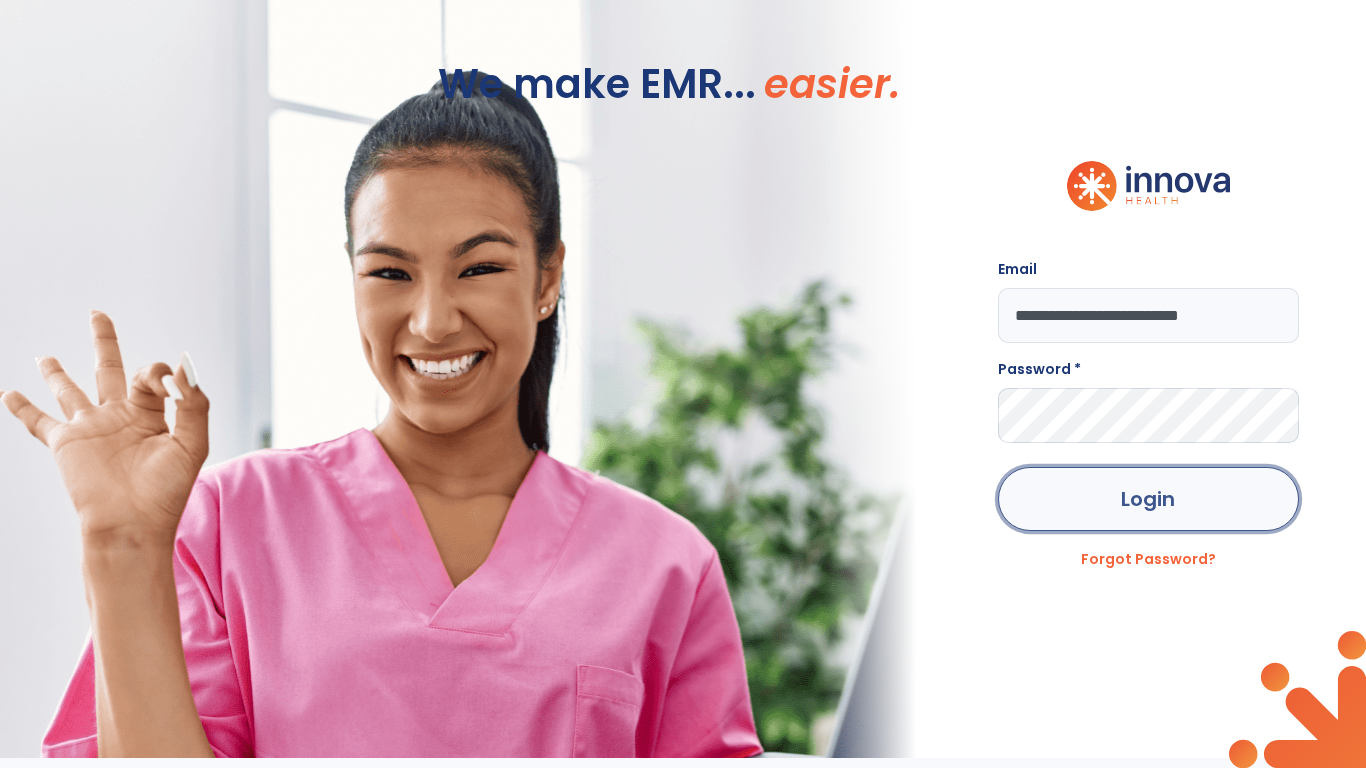 click on "Login" 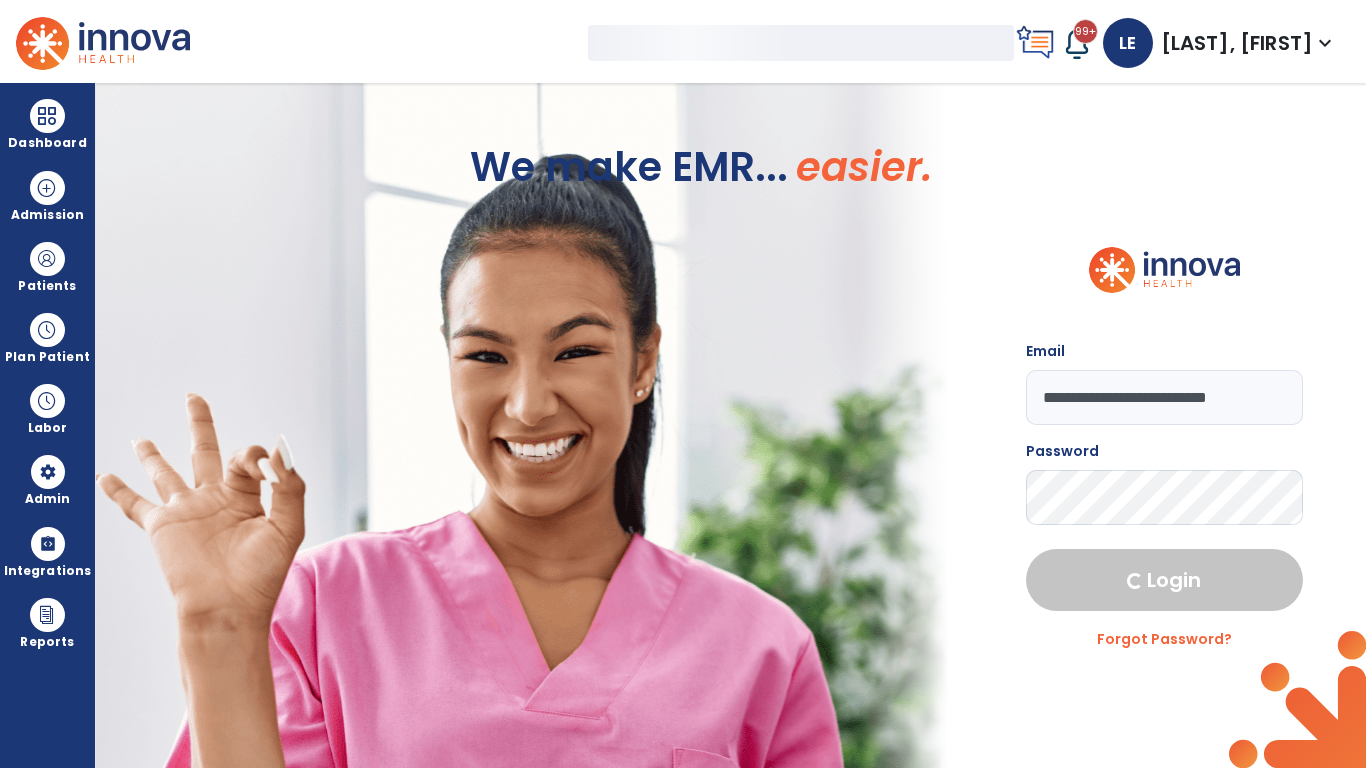 select on "***" 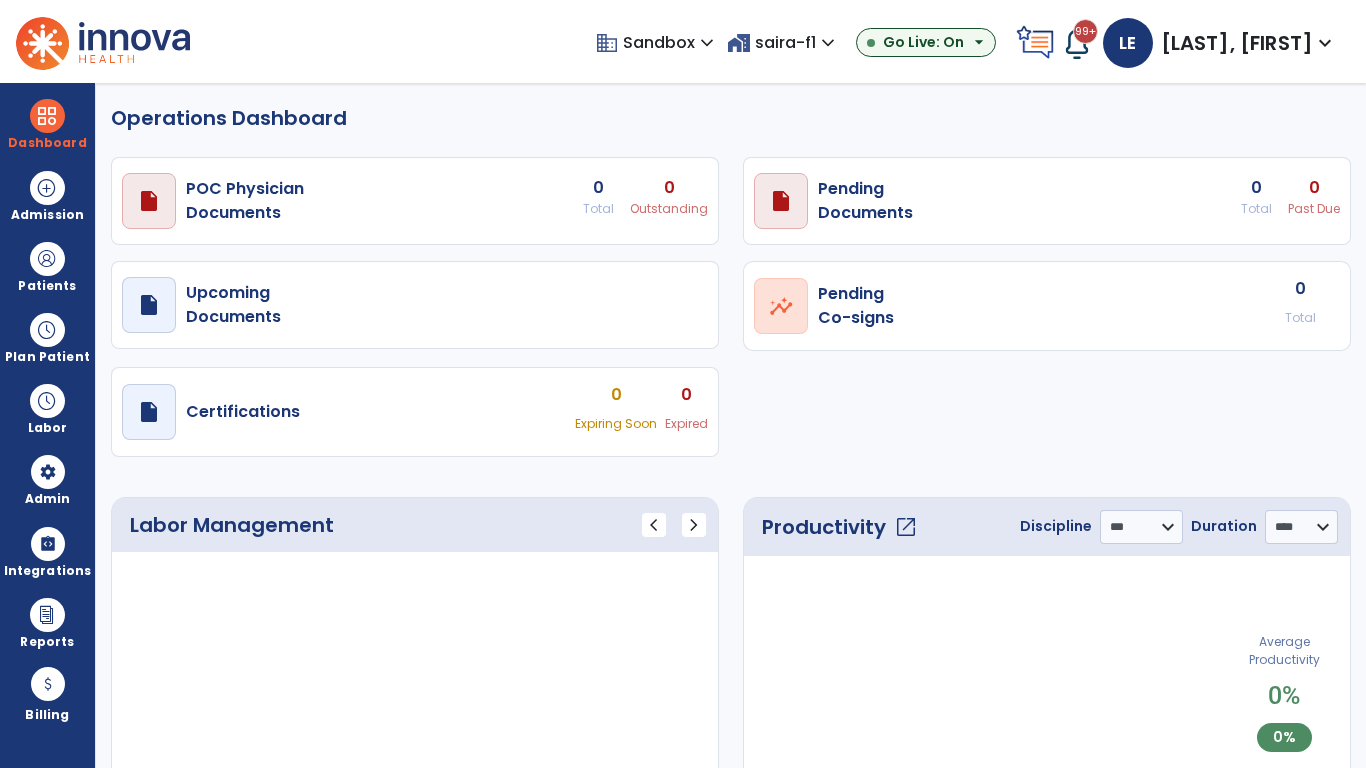 select on "***" 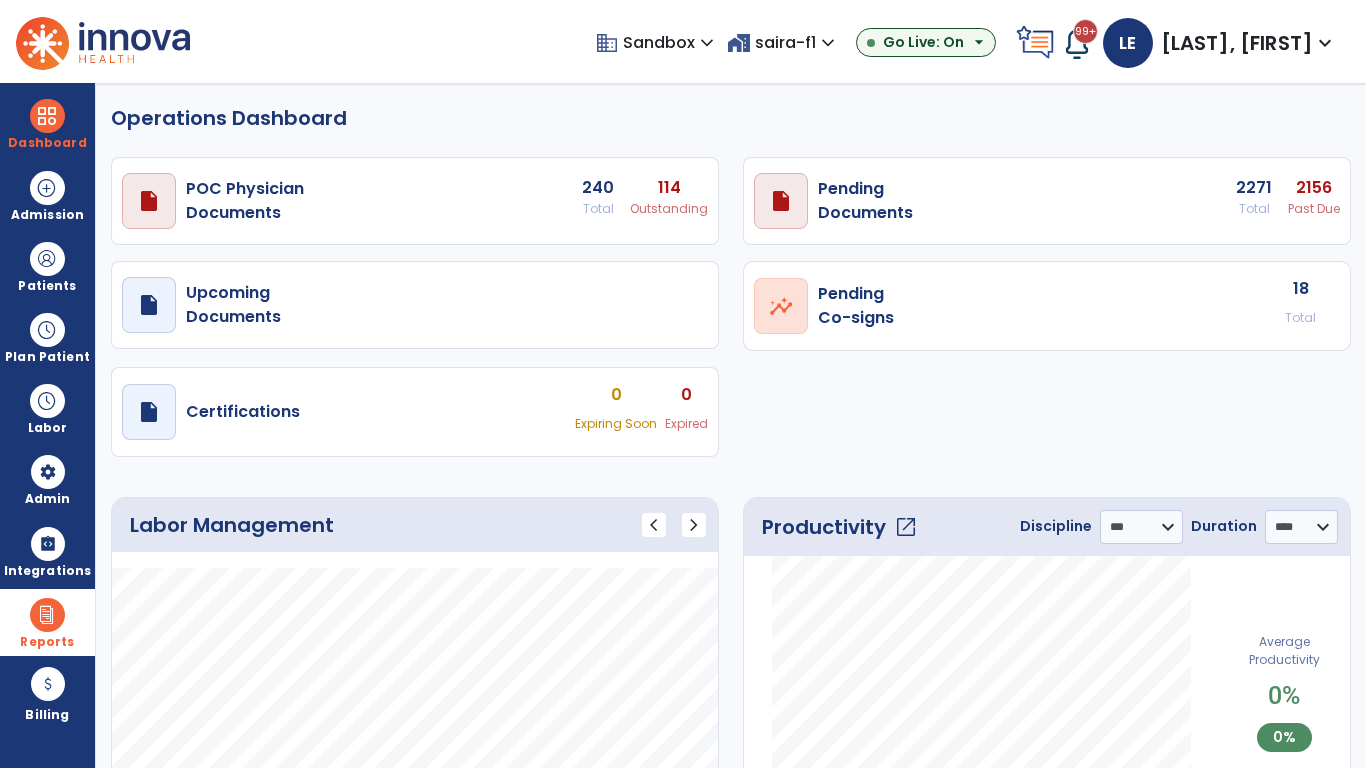 click at bounding box center (47, 615) 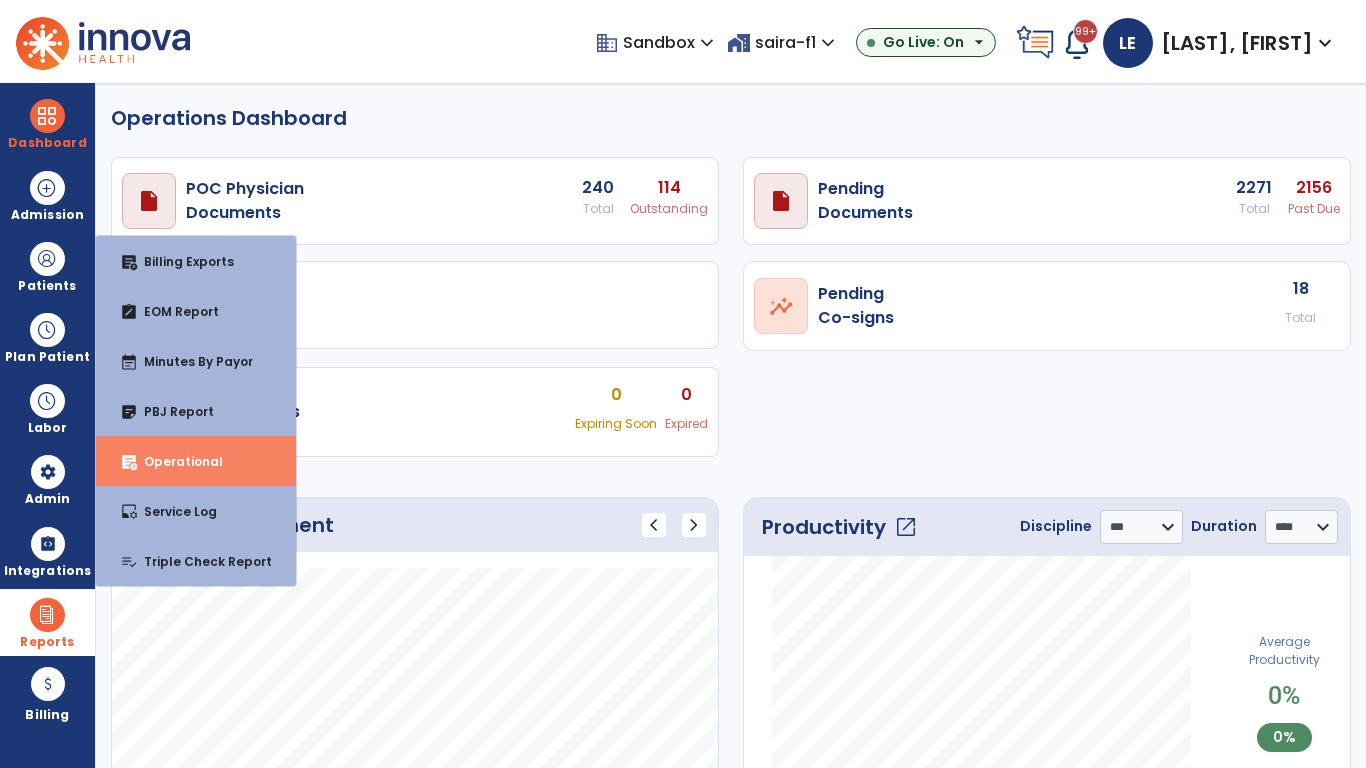 click on "Operational" at bounding box center (175, 461) 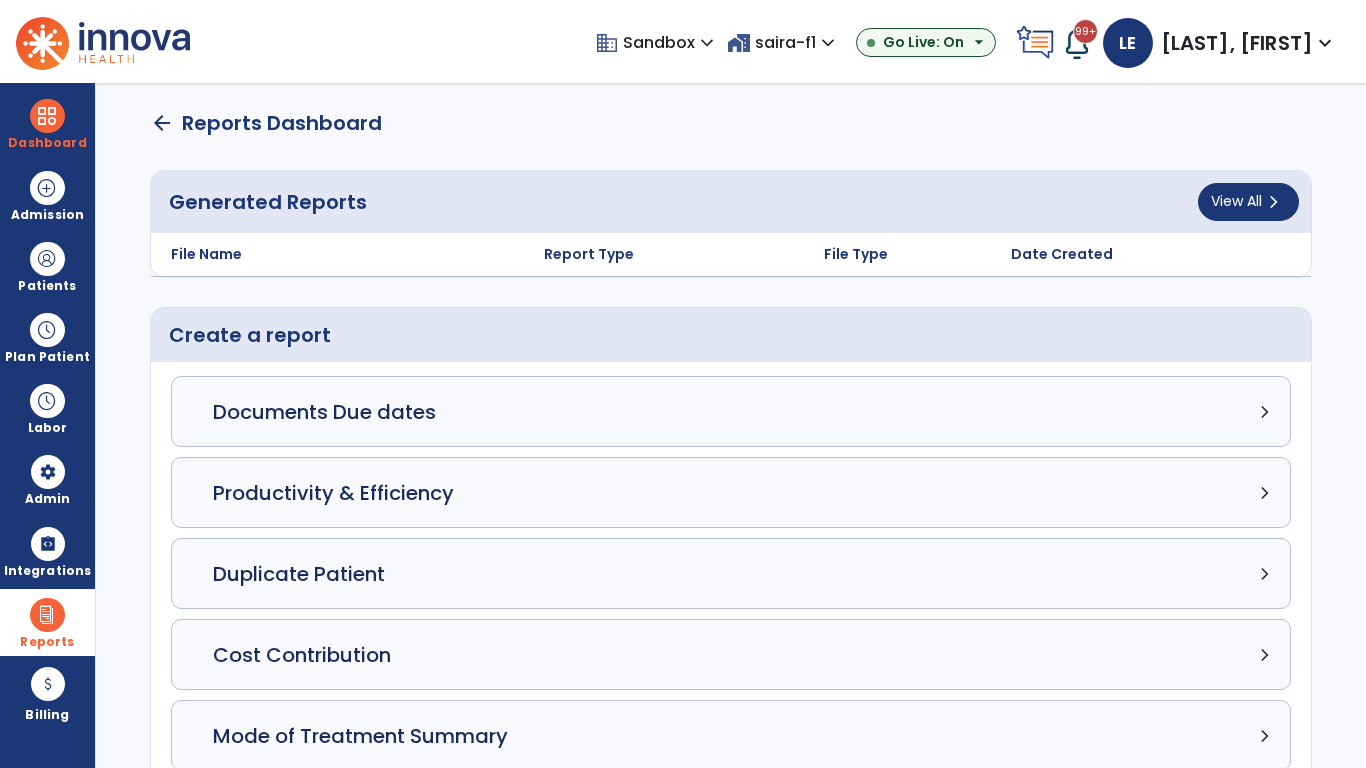 click on "Census Detail chevron_right" 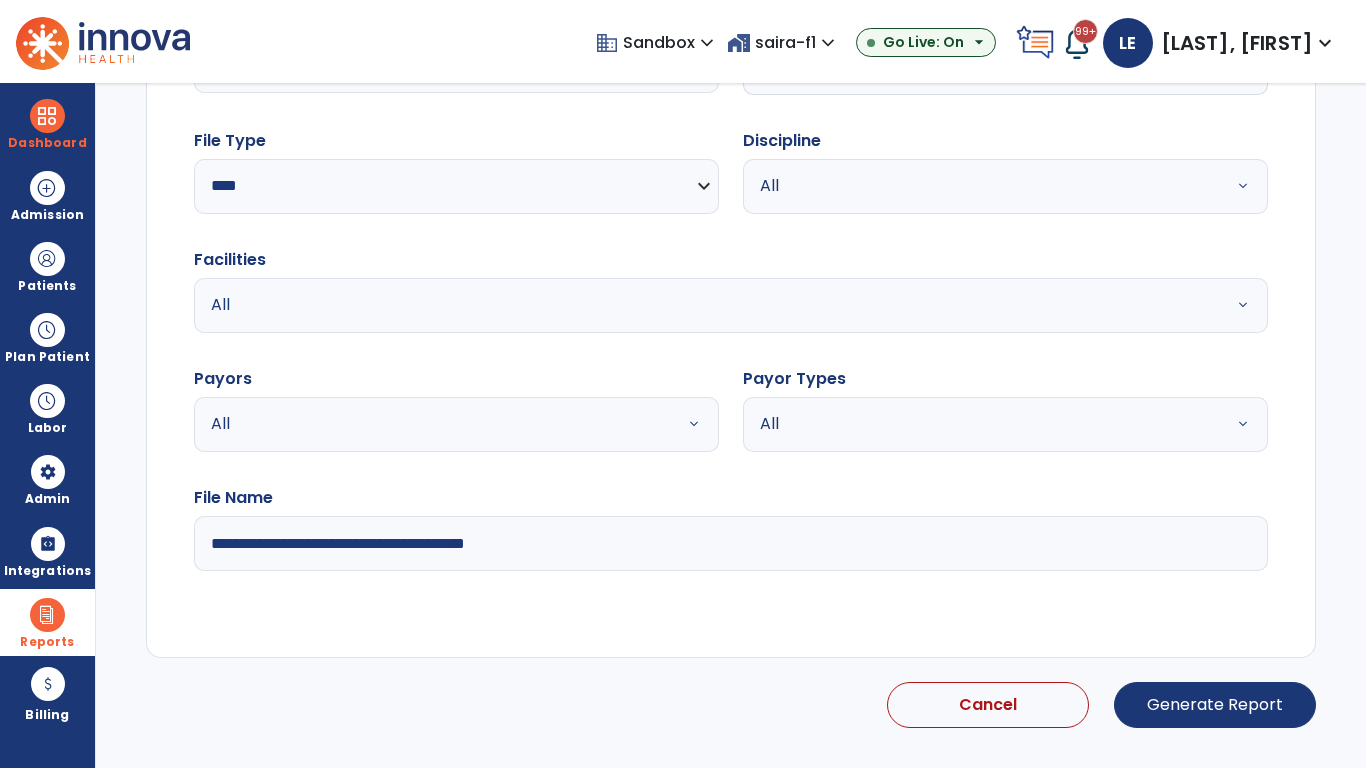 select on "*****" 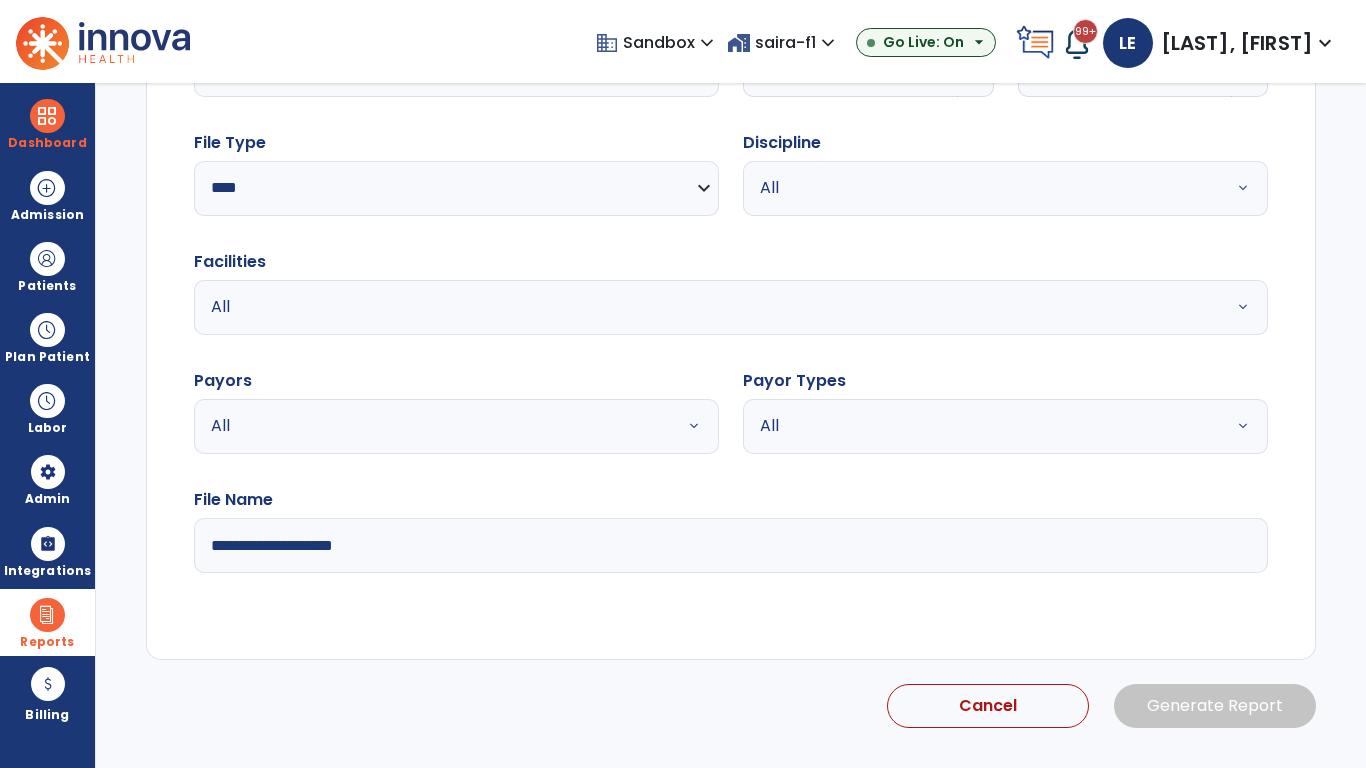 click 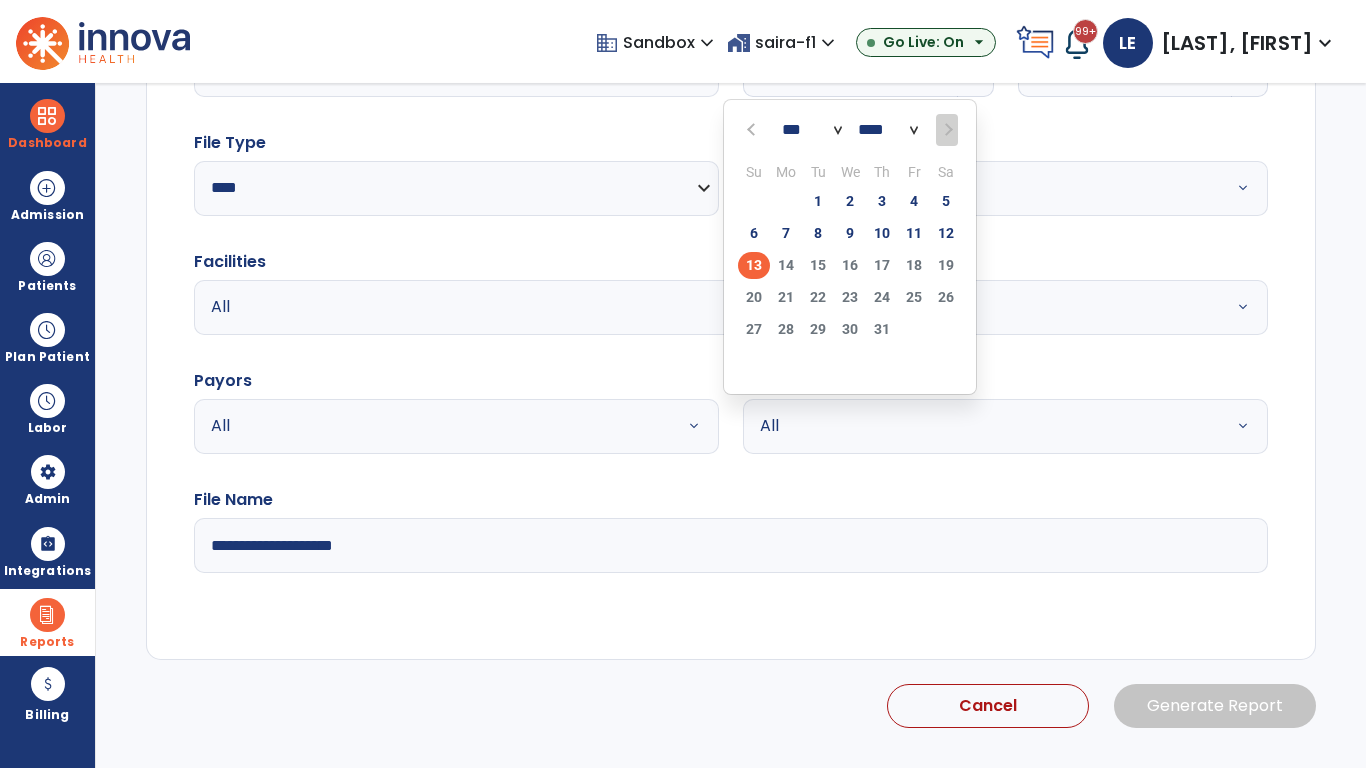 scroll, scrollTop: 192, scrollLeft: 0, axis: vertical 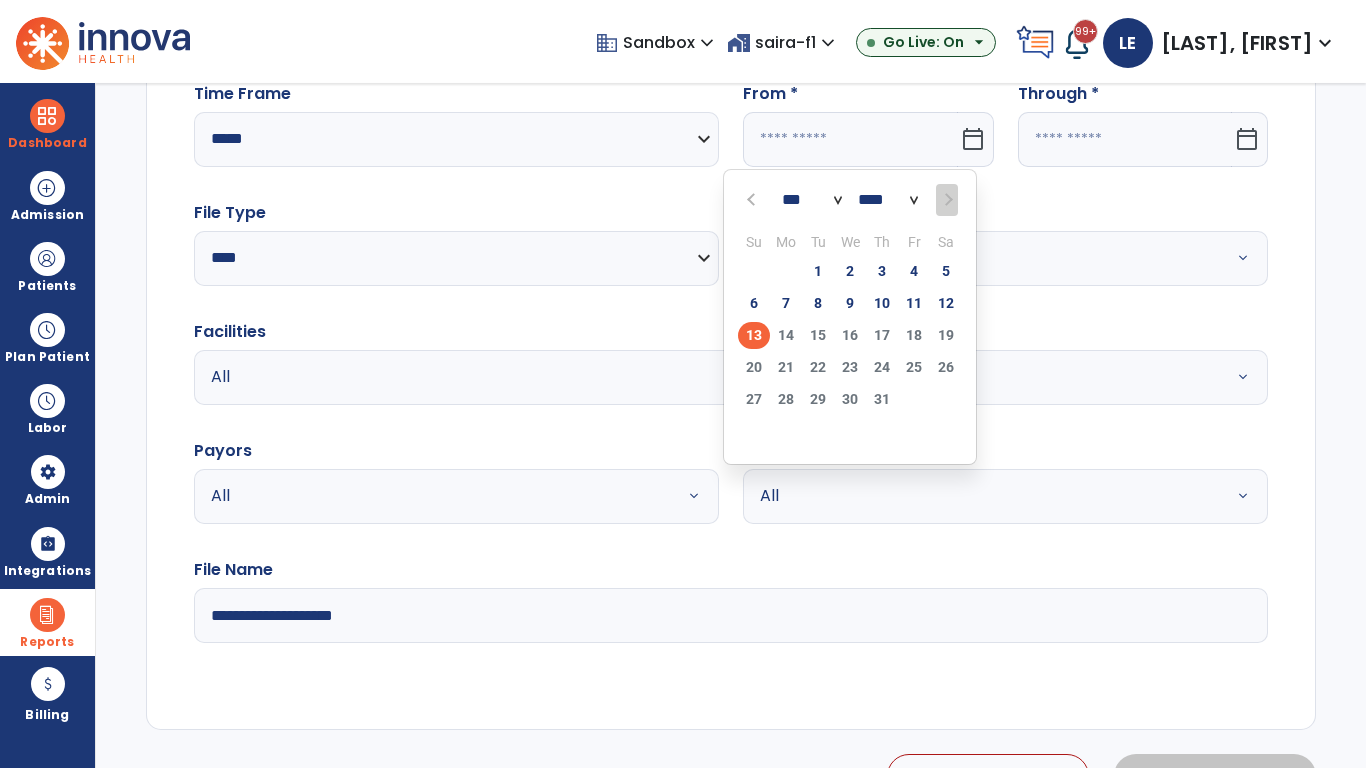 select on "****" 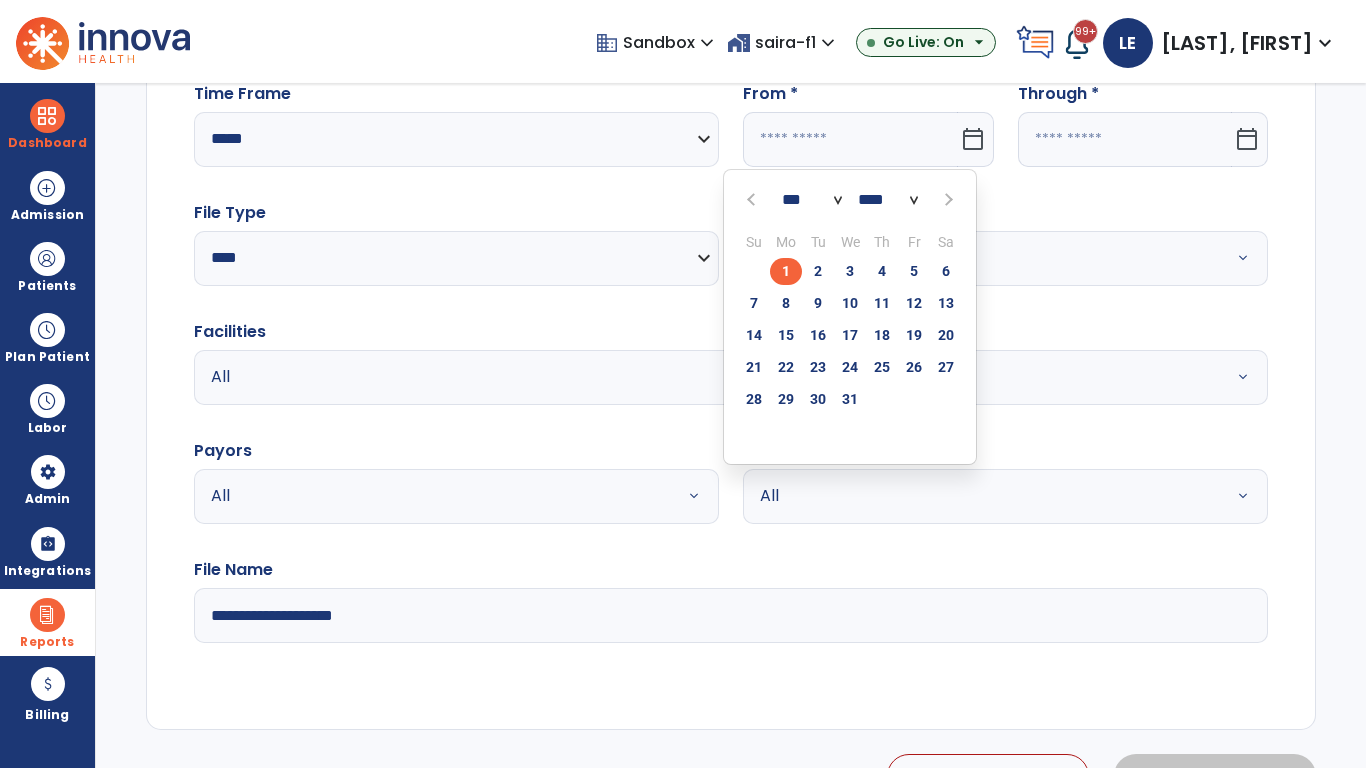select on "**" 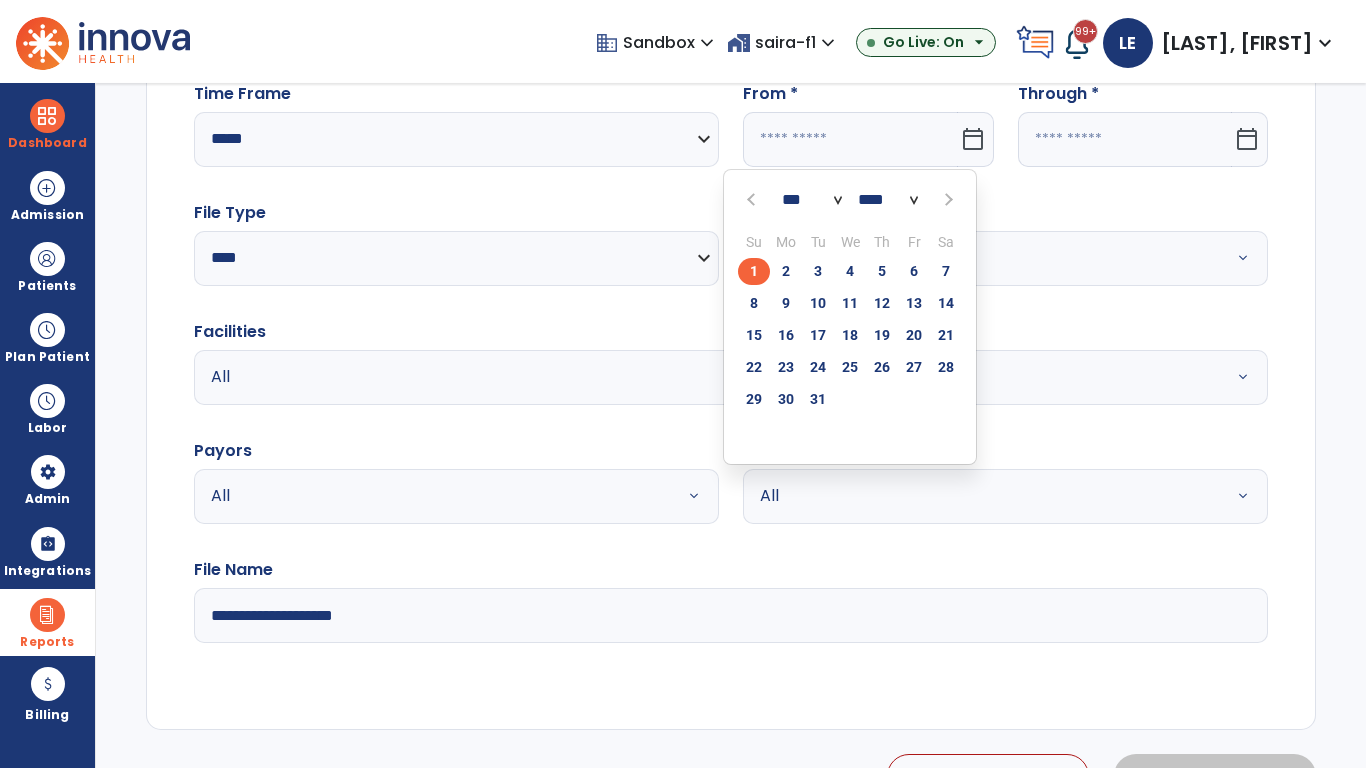 click on "1" 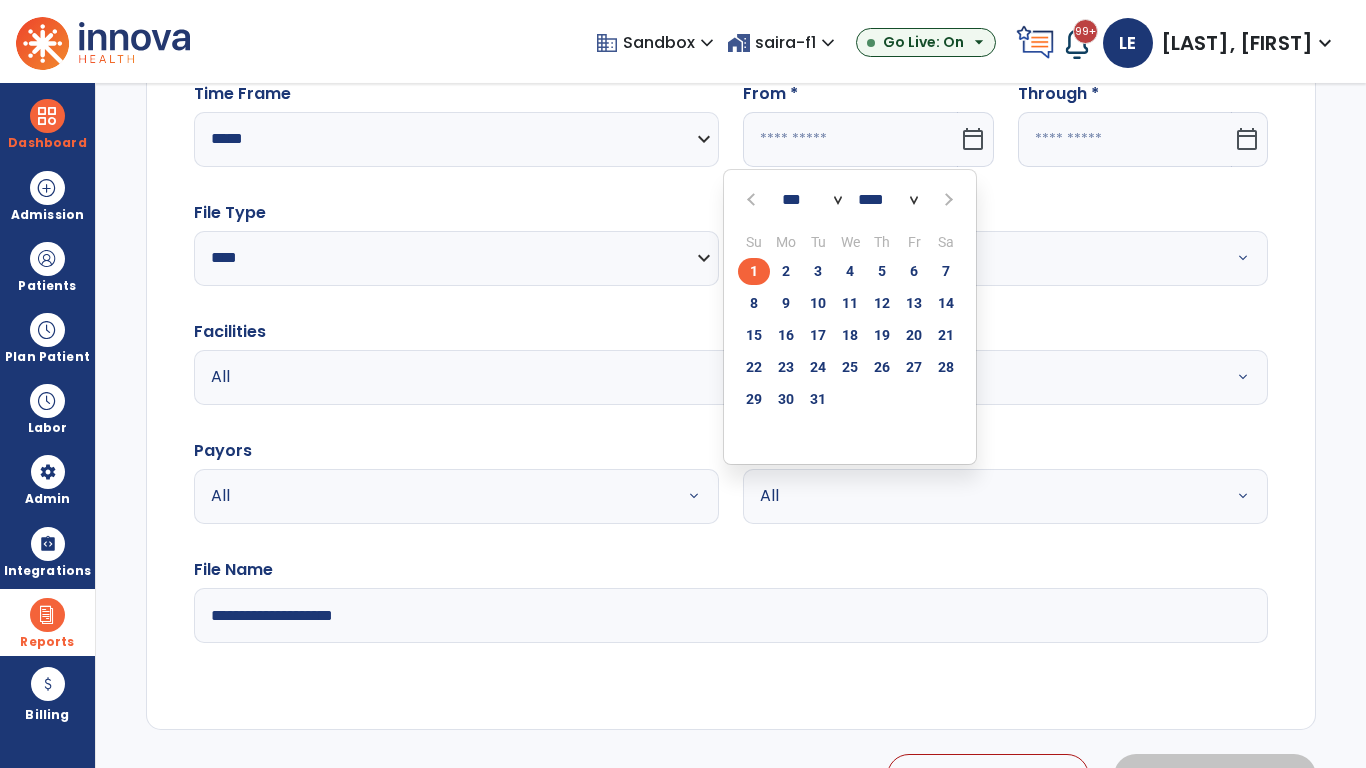 type on "**********" 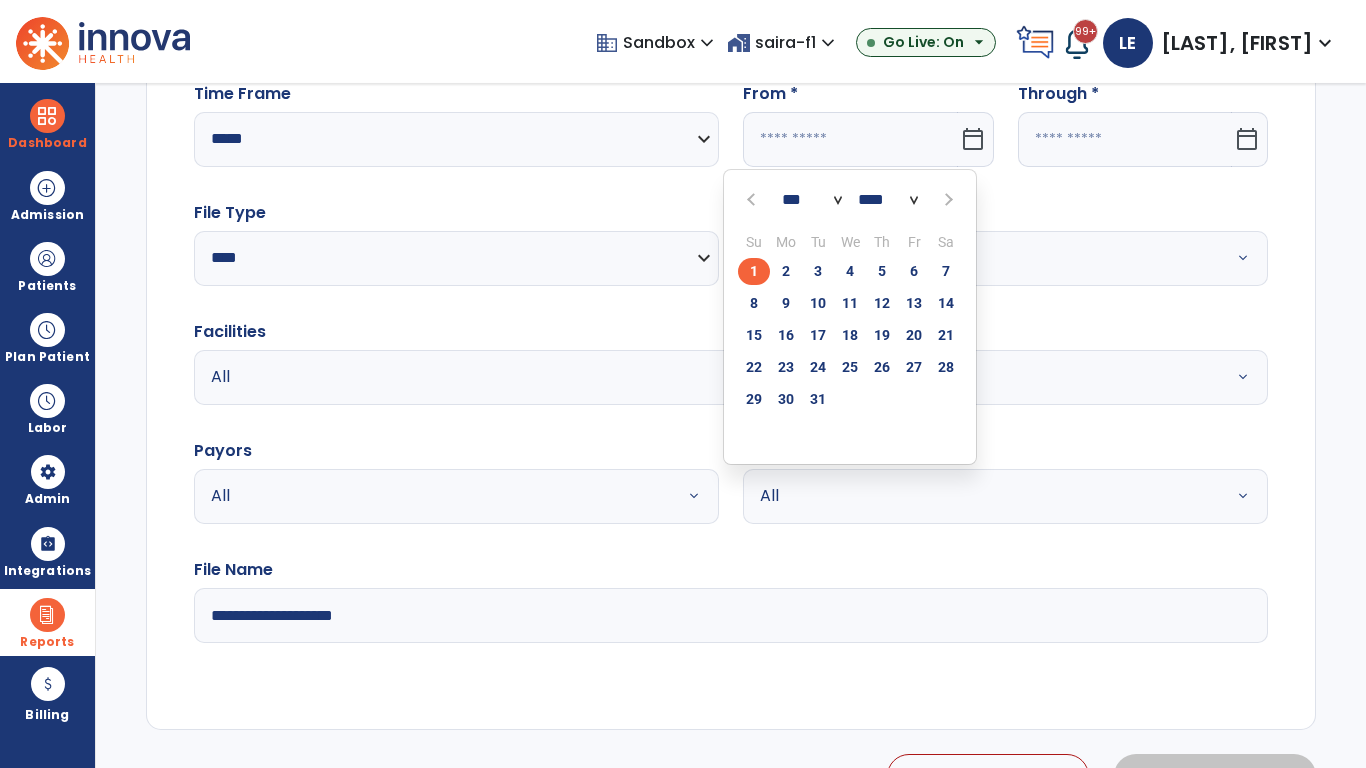 type on "*********" 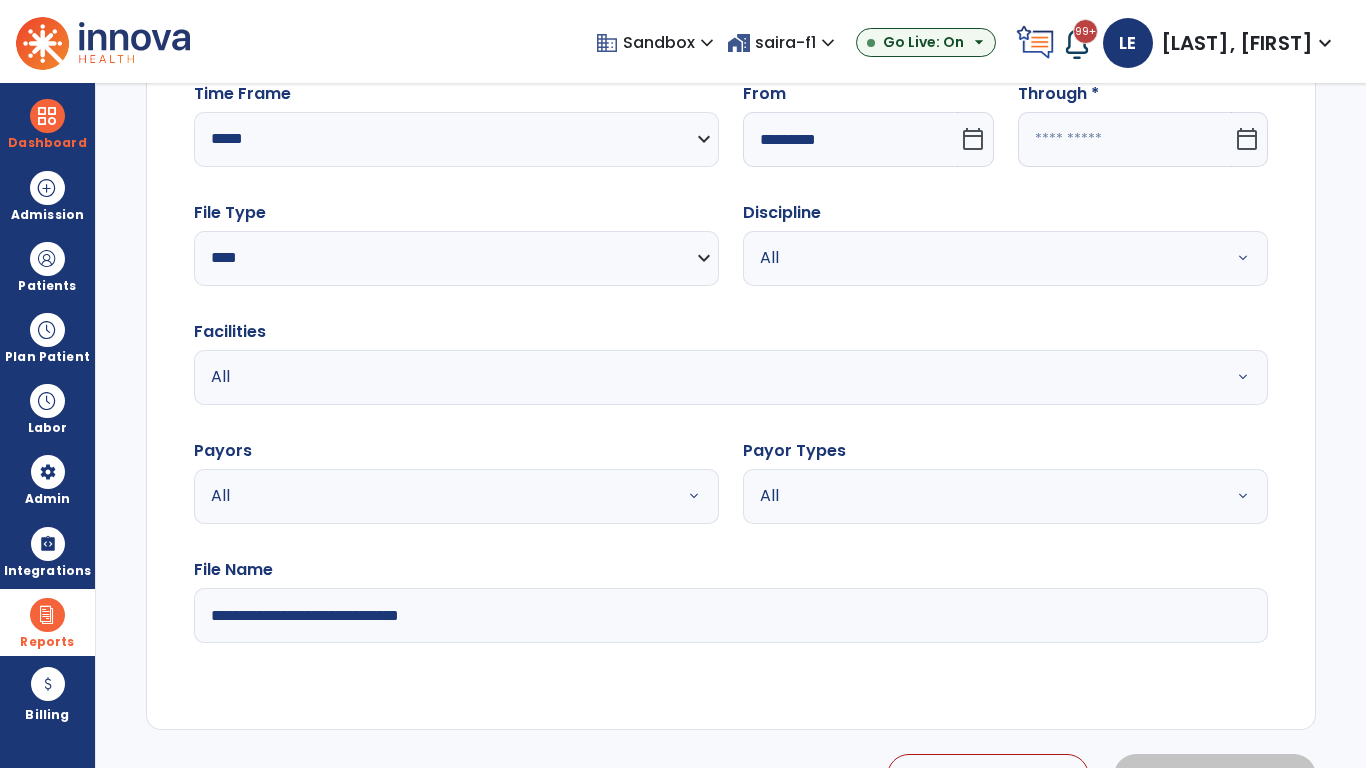 click 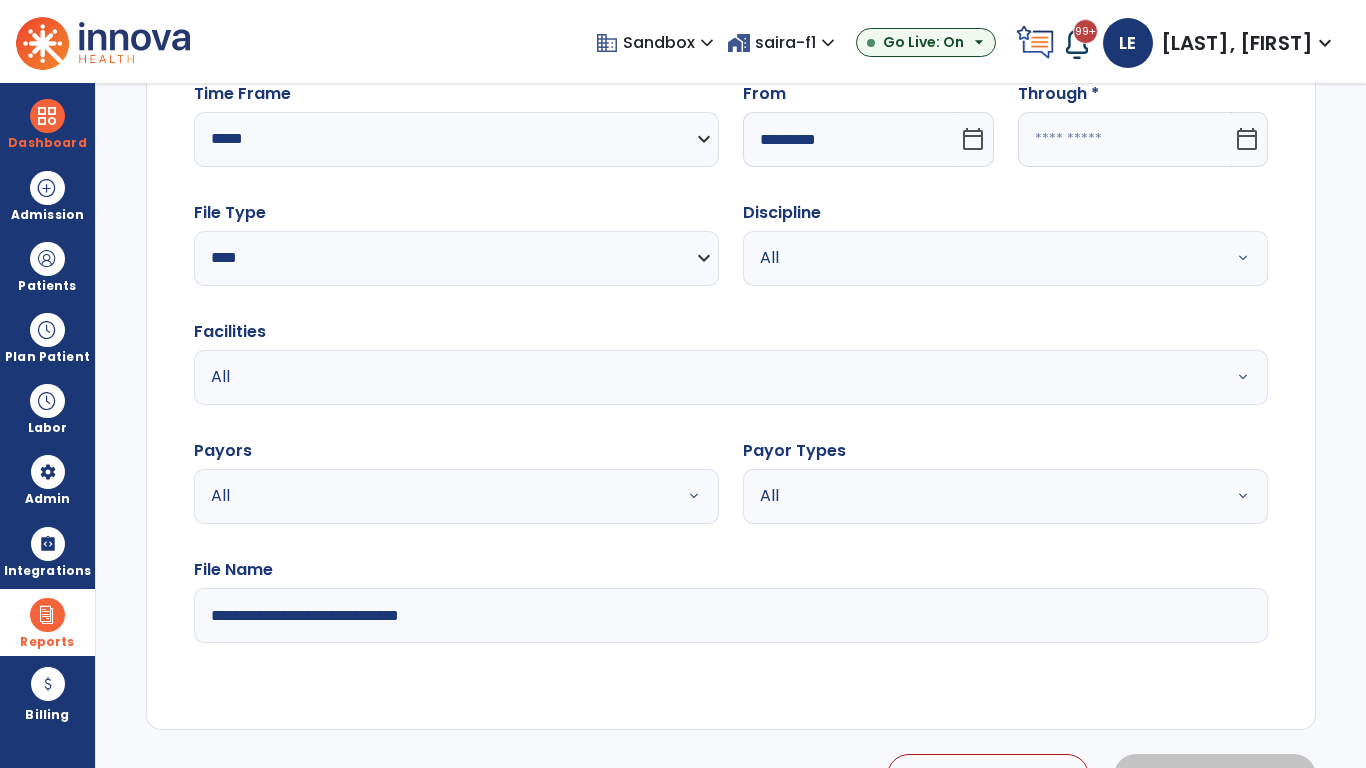 select on "*" 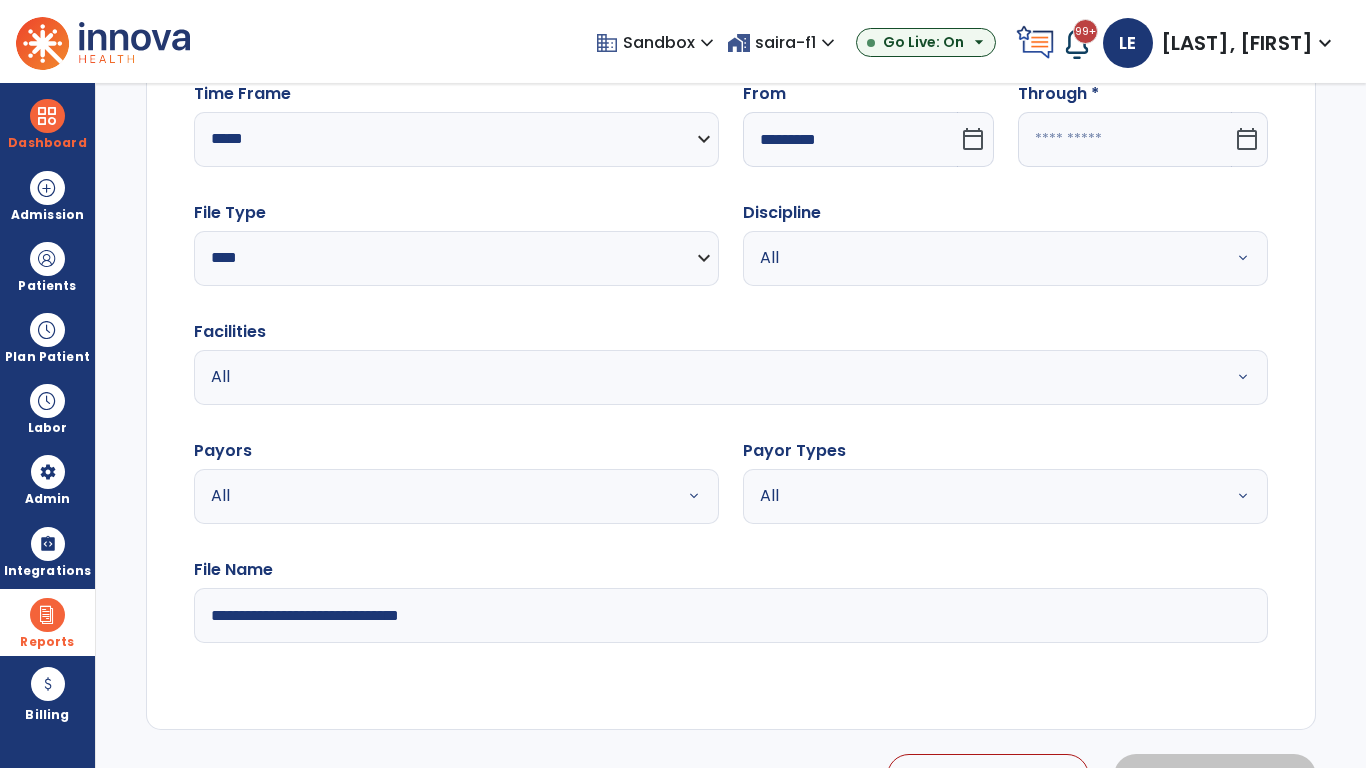 select on "****" 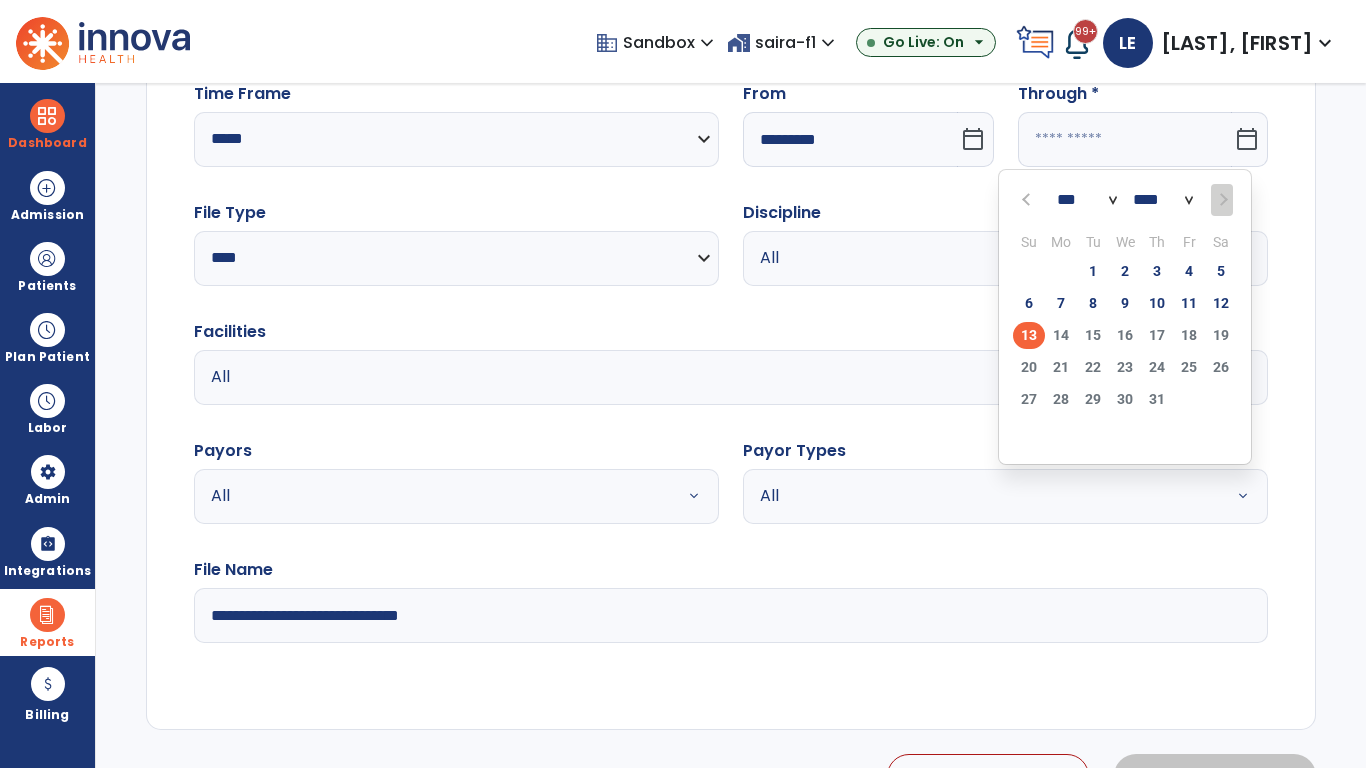 select on "*" 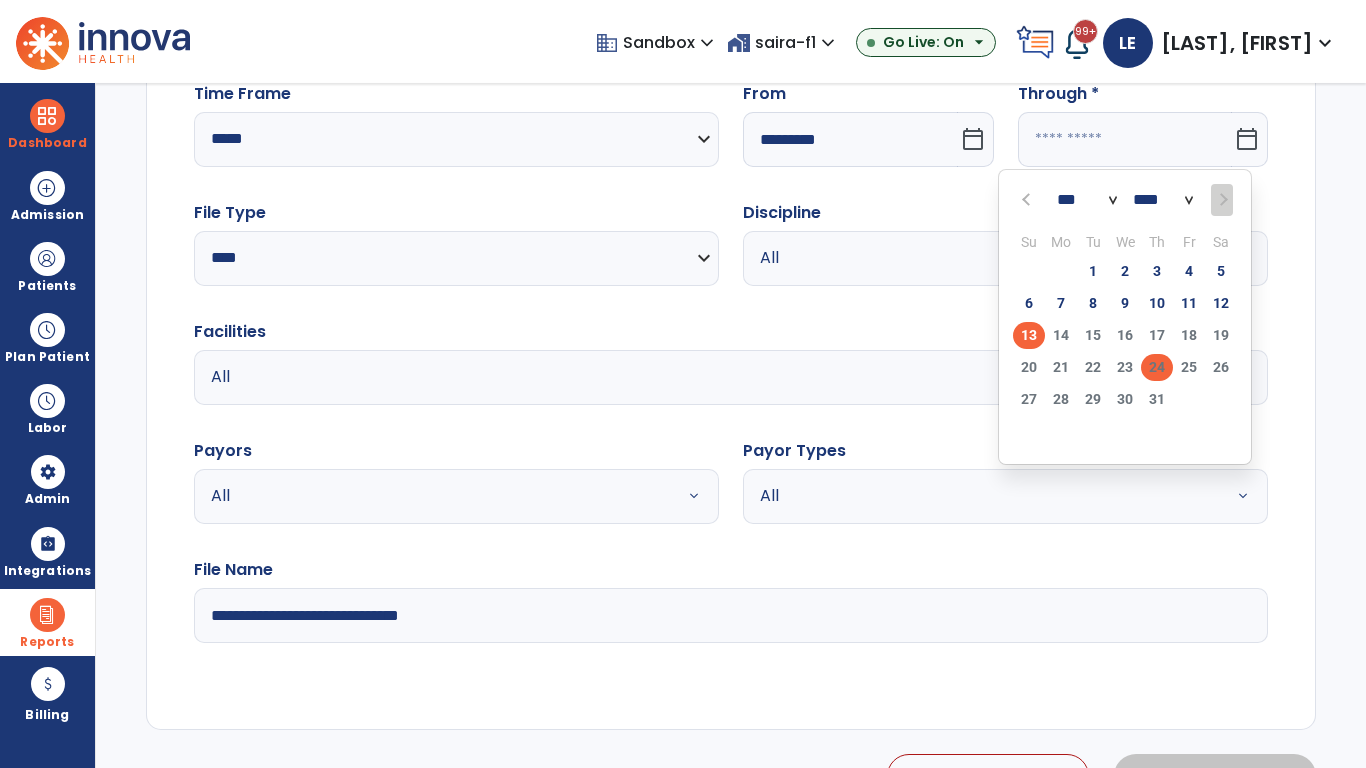 click on "24" 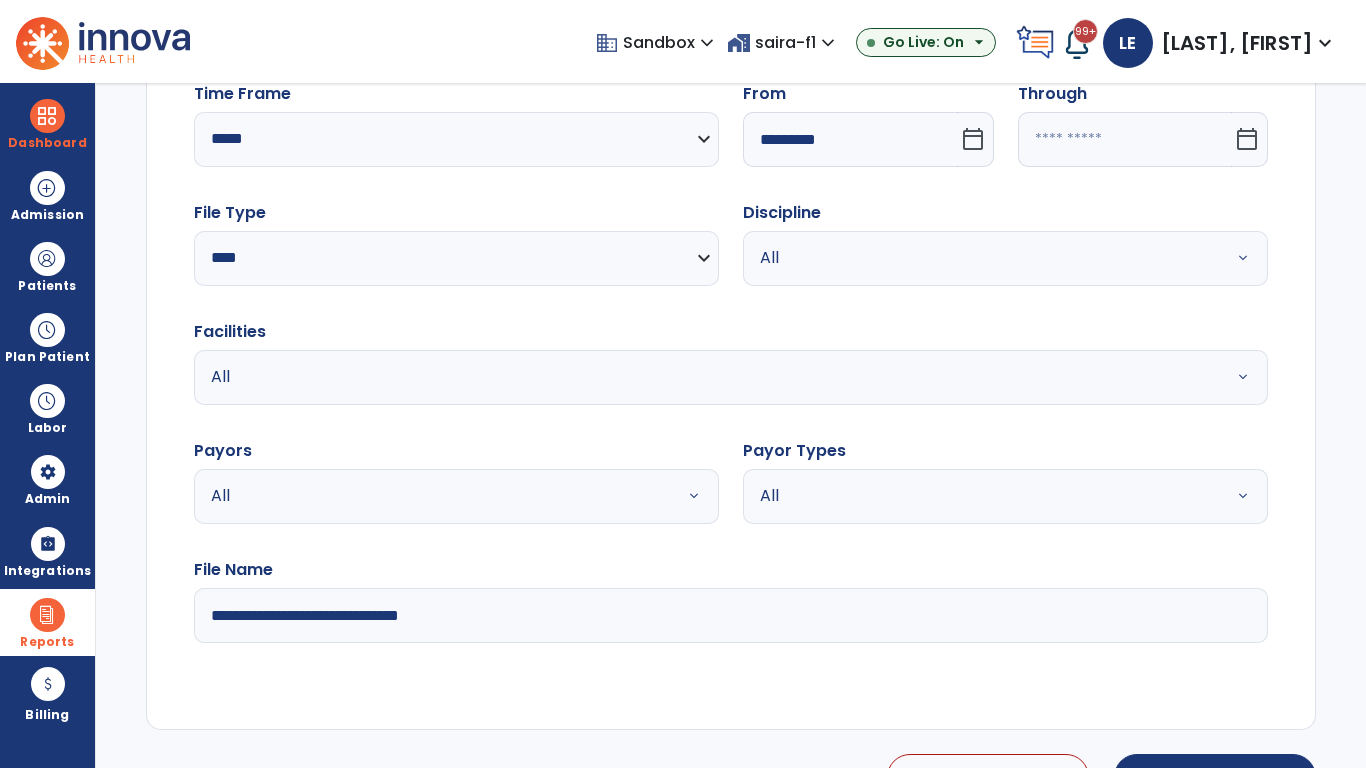 type on "**********" 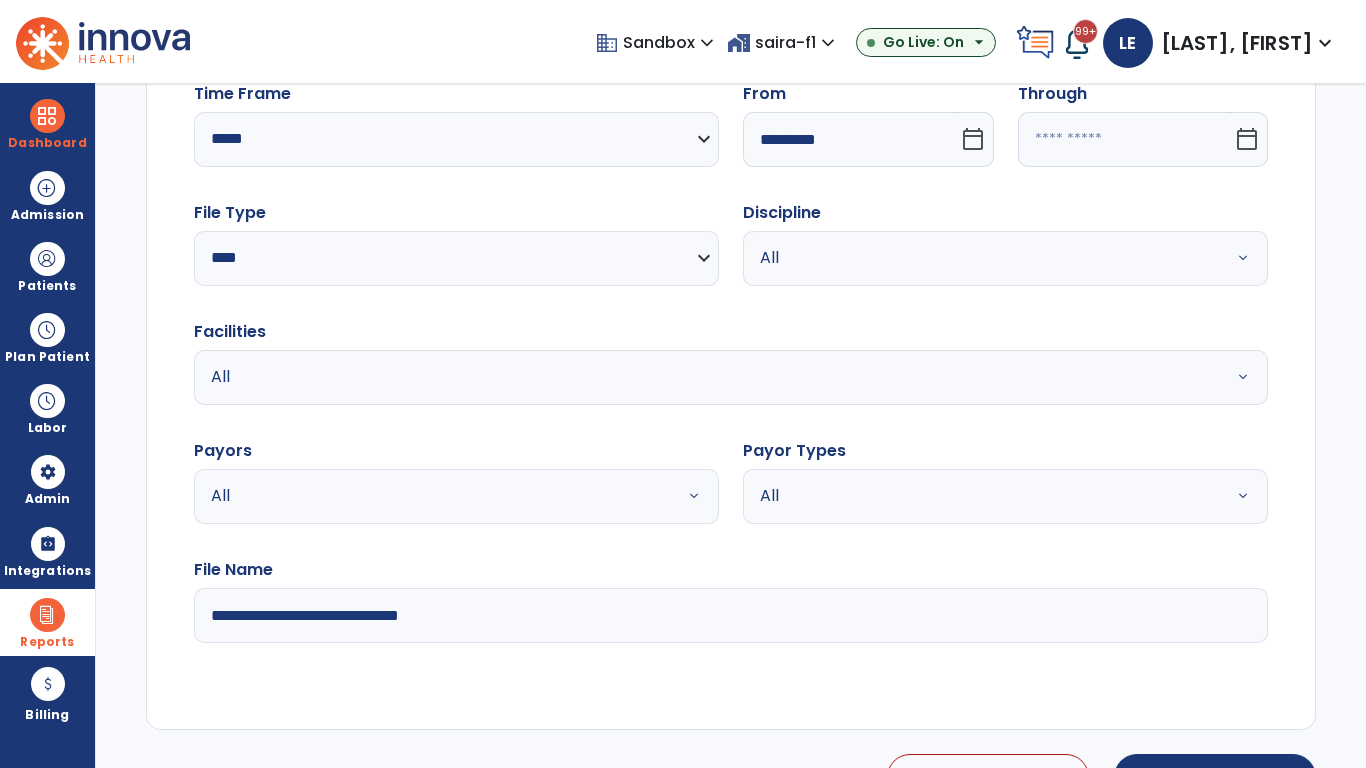 type on "*********" 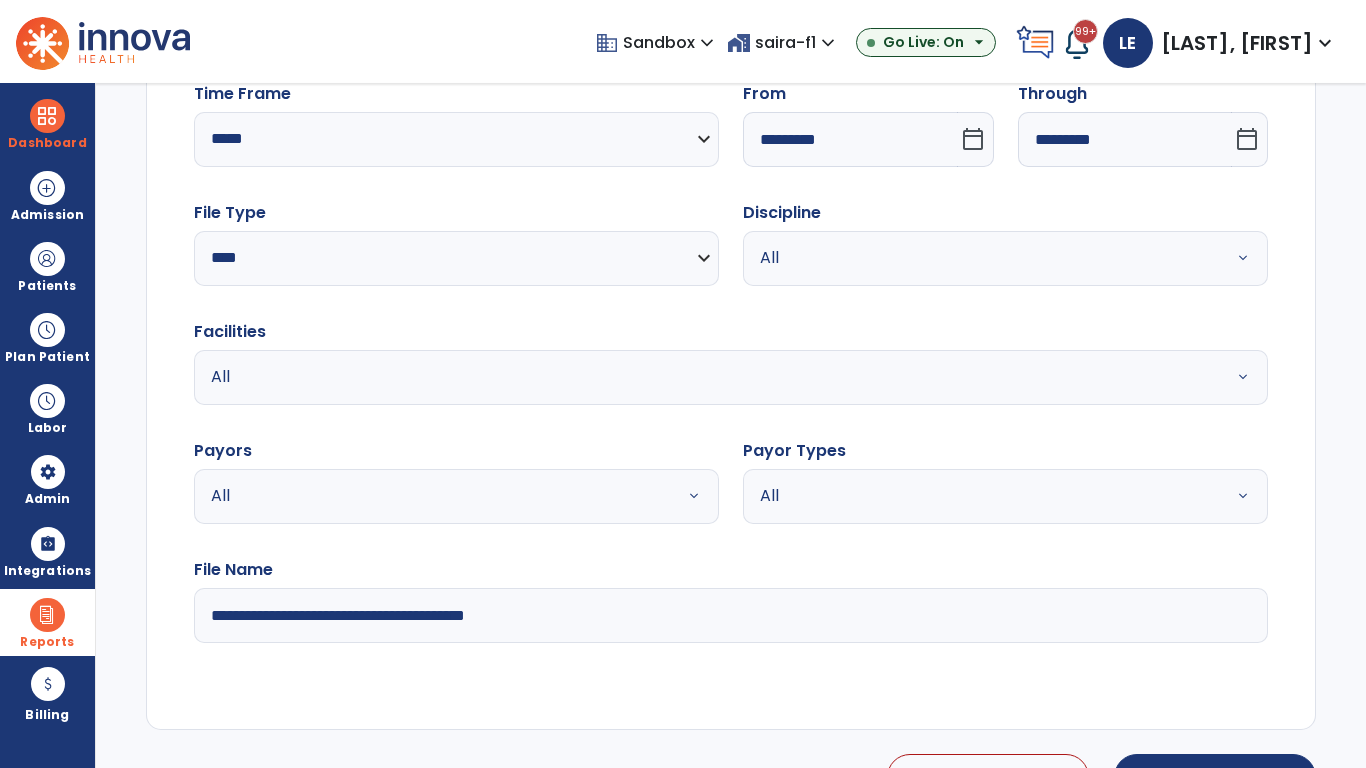 click on "All" at bounding box center (981, 258) 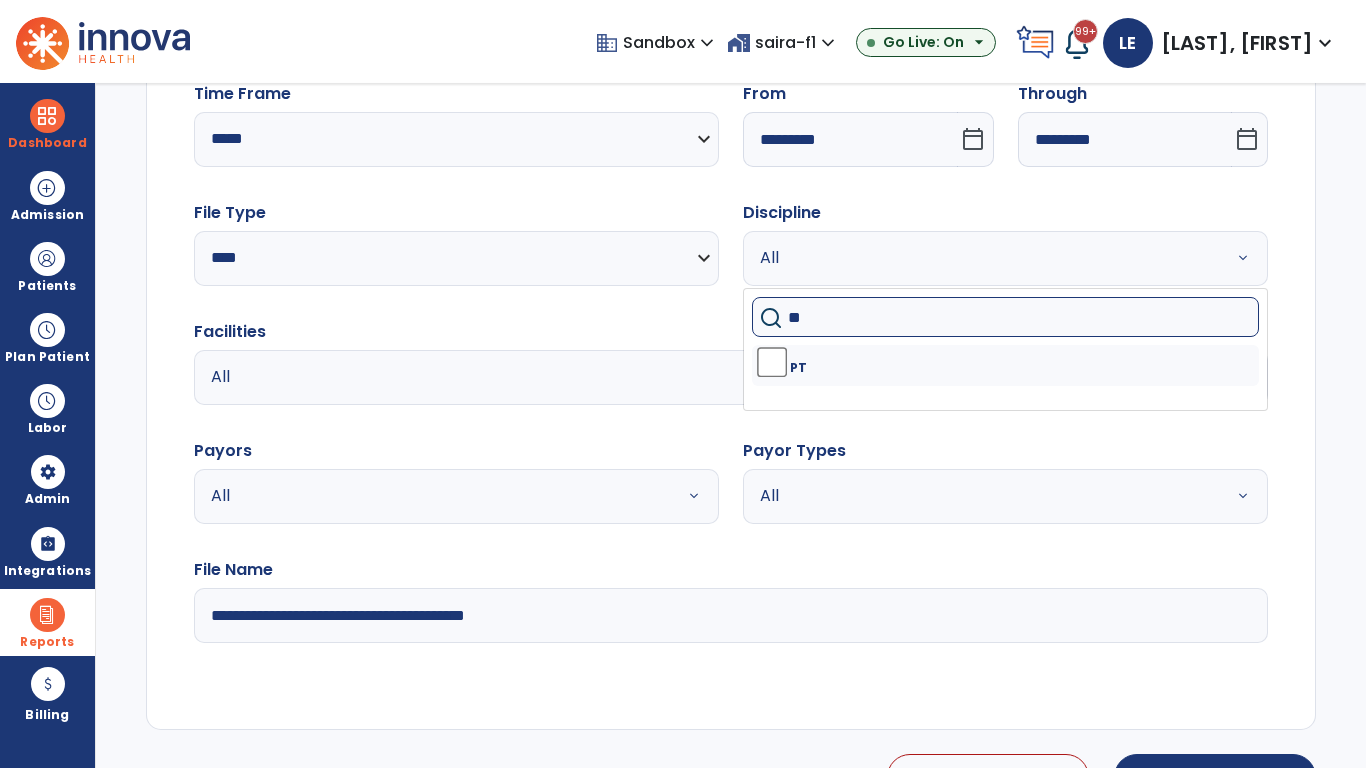 type on "**" 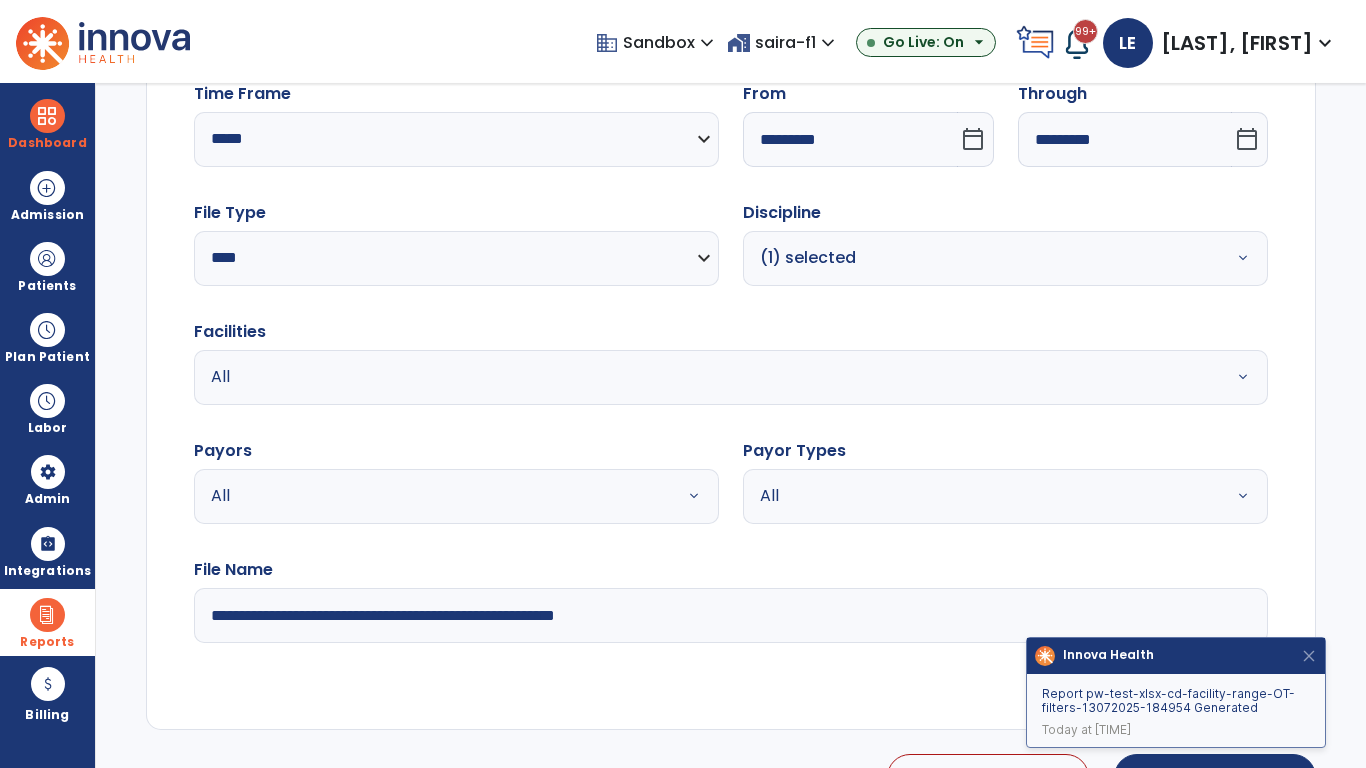 type on "**********" 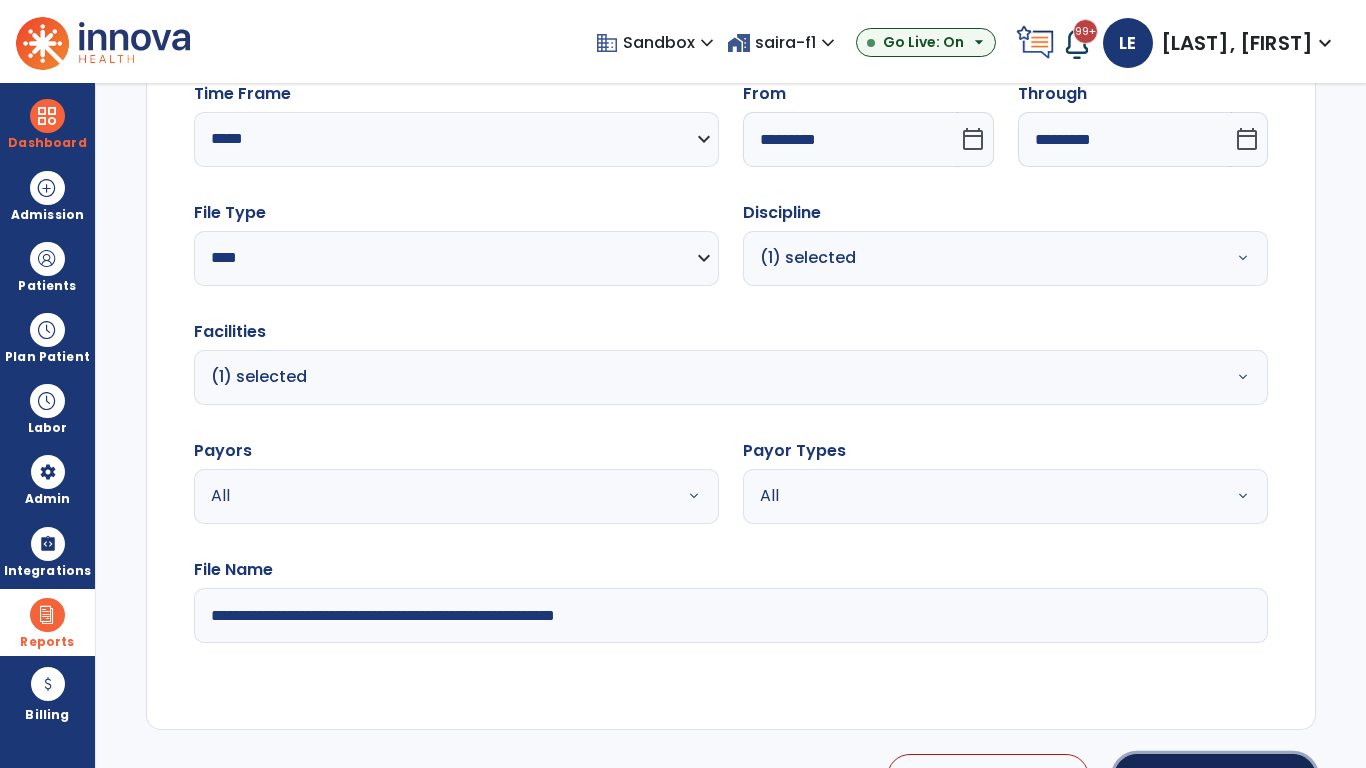 click on "Generate Report" 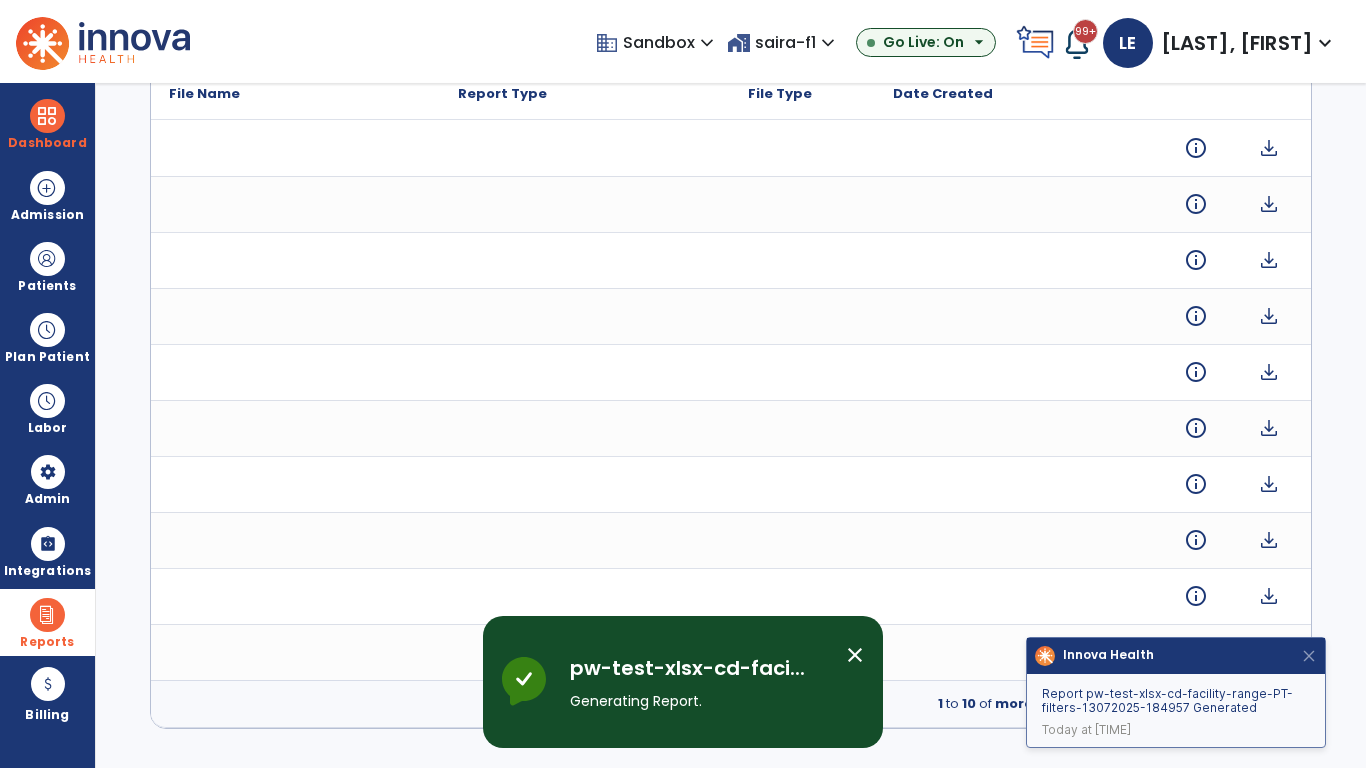 scroll, scrollTop: 0, scrollLeft: 0, axis: both 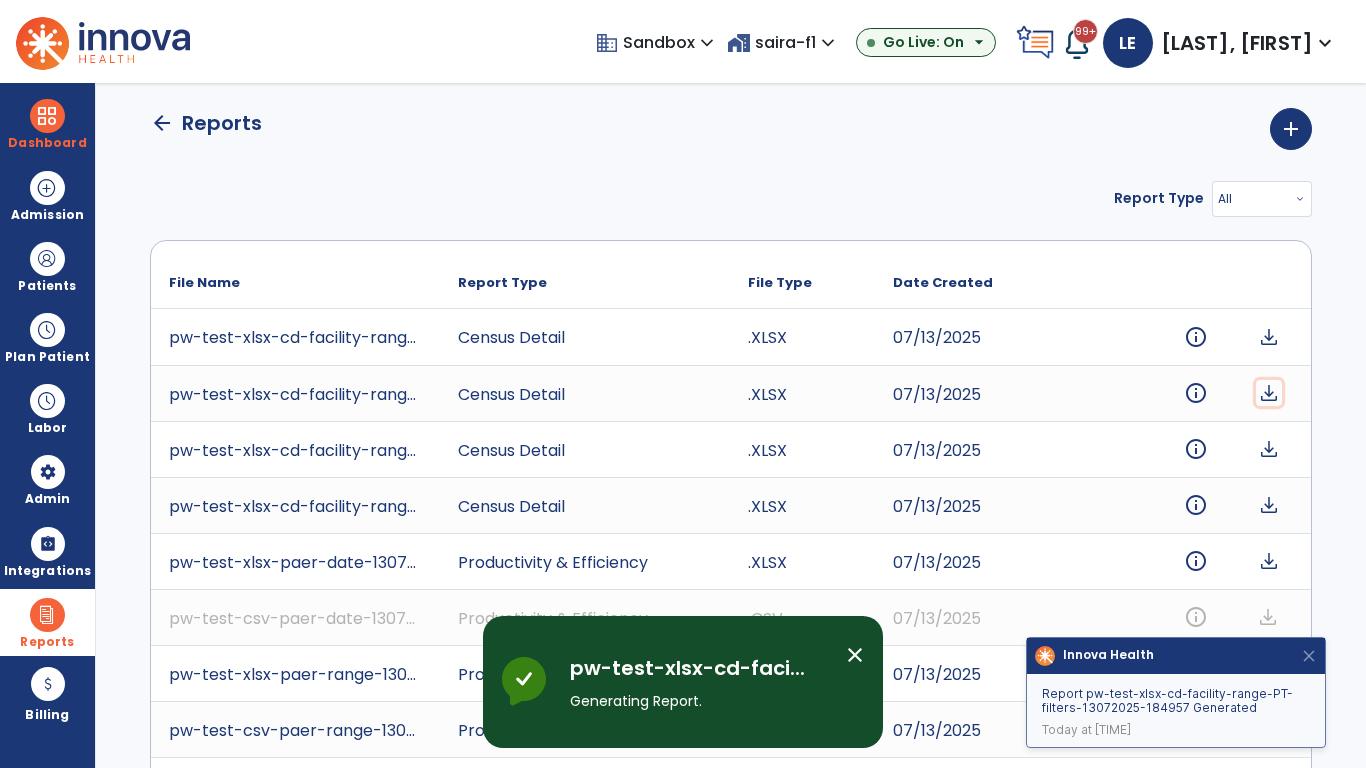 click on "download" 